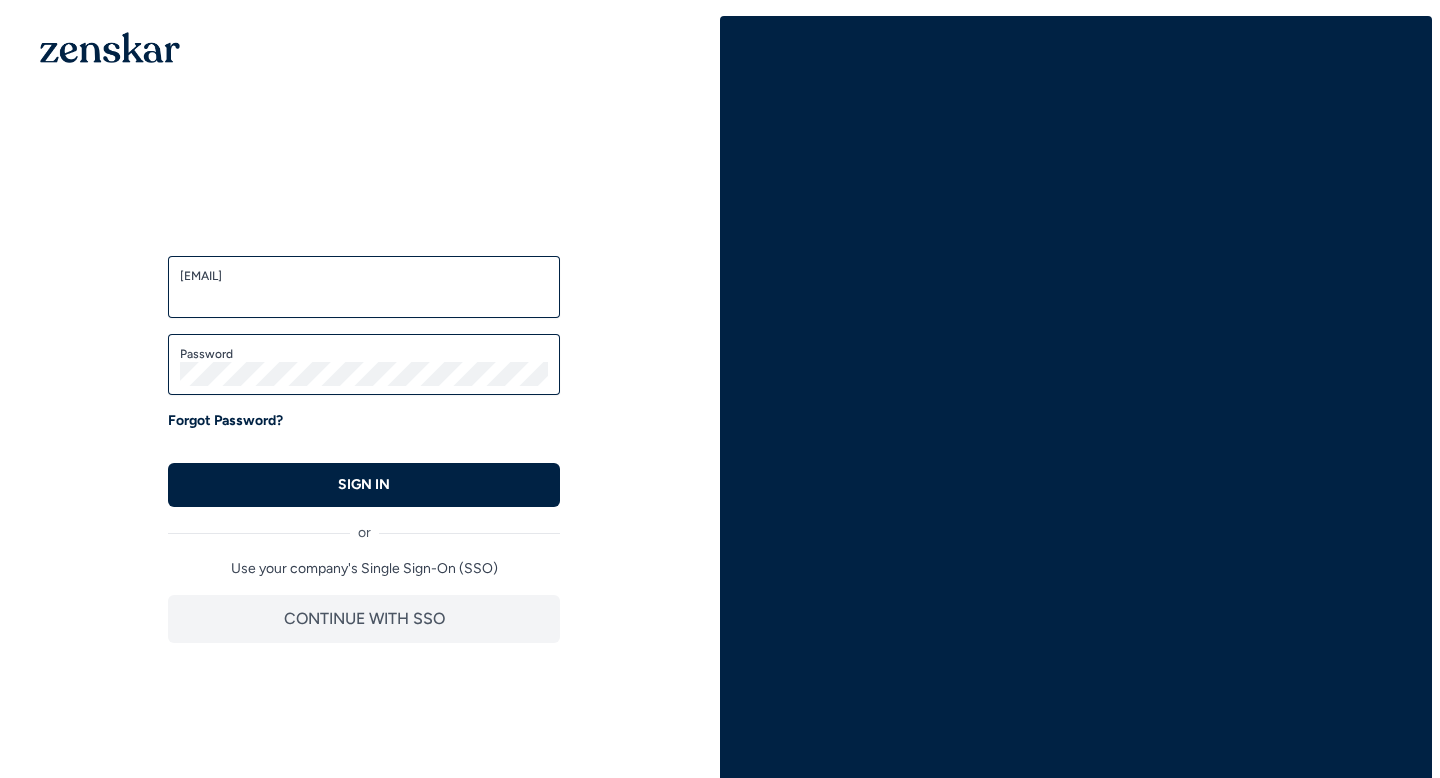 scroll, scrollTop: 0, scrollLeft: 0, axis: both 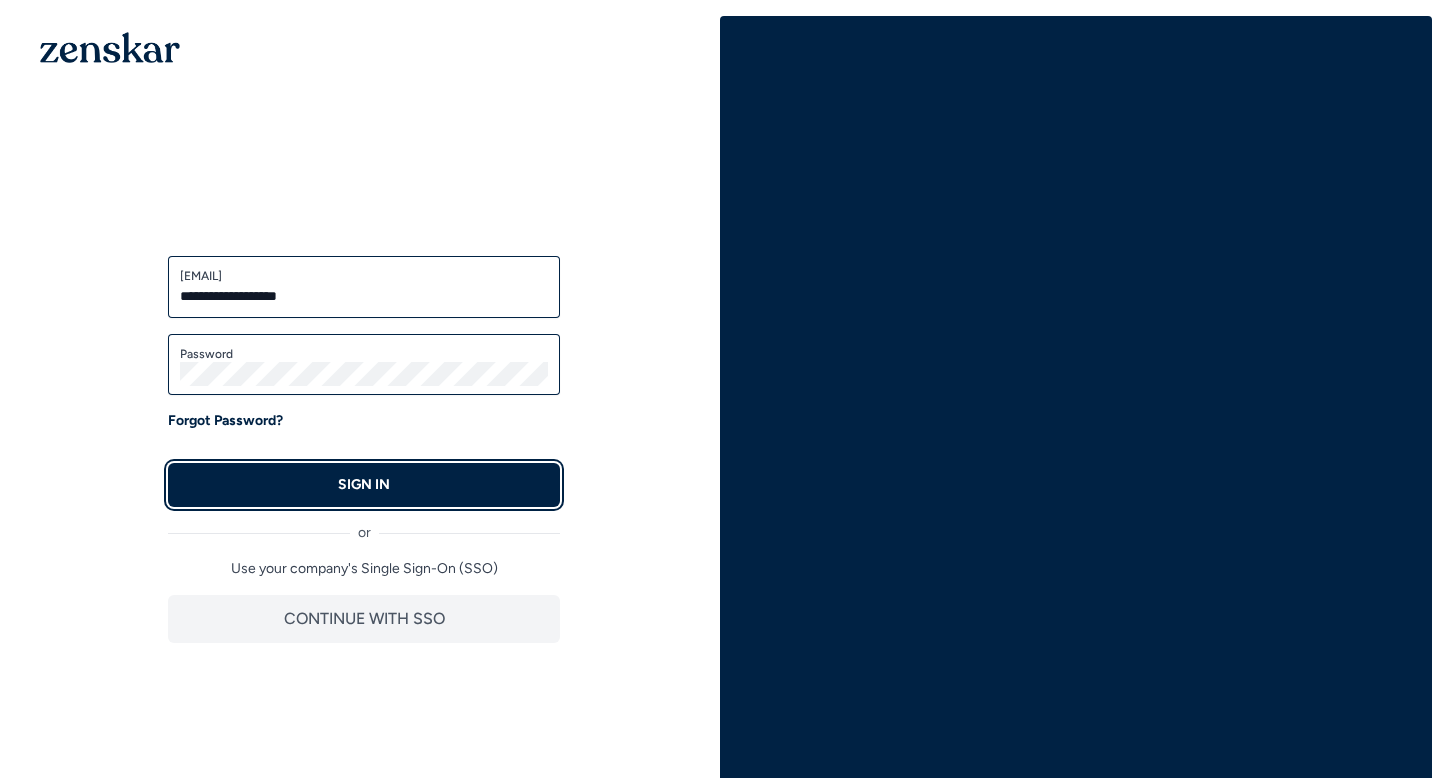 click on "SIGN IN" at bounding box center (364, 485) 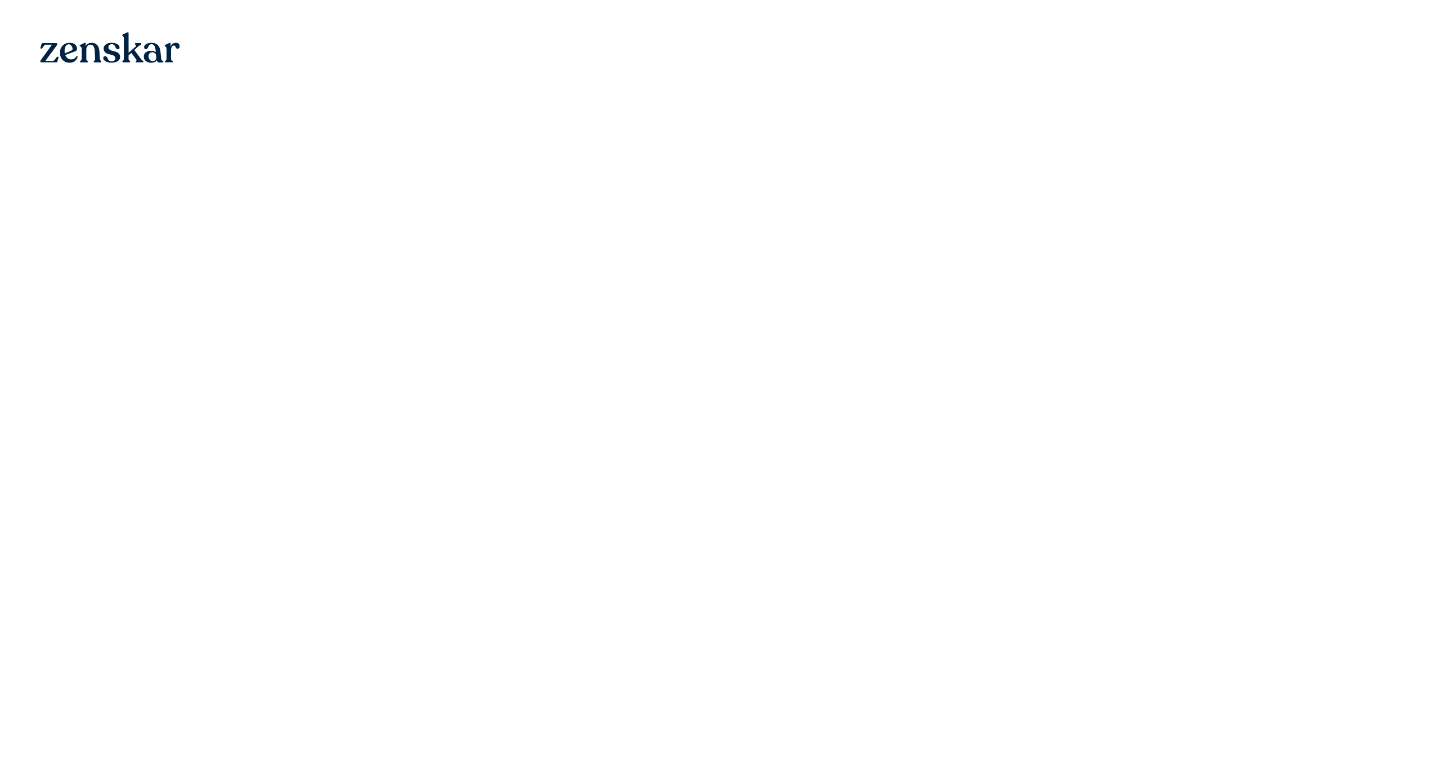 scroll, scrollTop: 0, scrollLeft: 0, axis: both 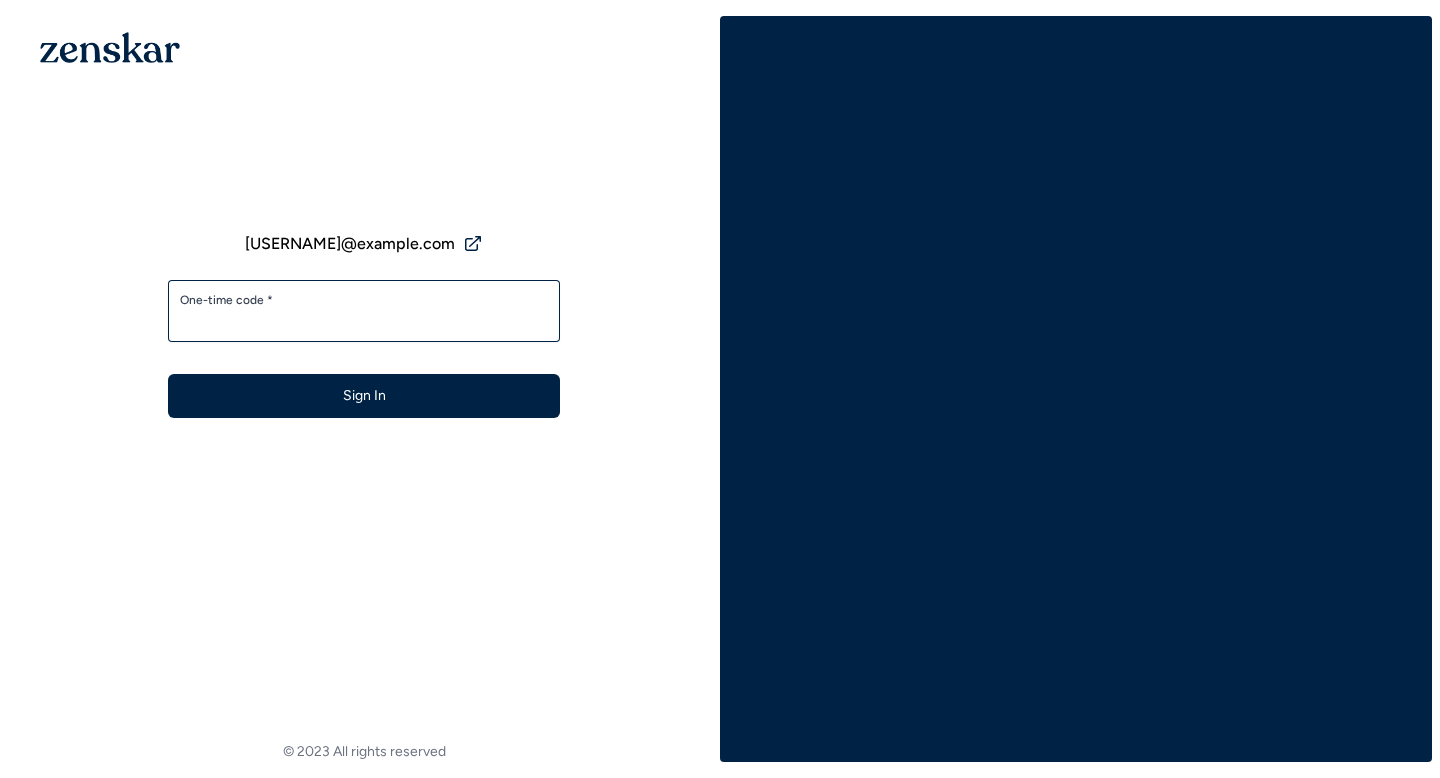 click on "One-time code *" at bounding box center [364, 320] 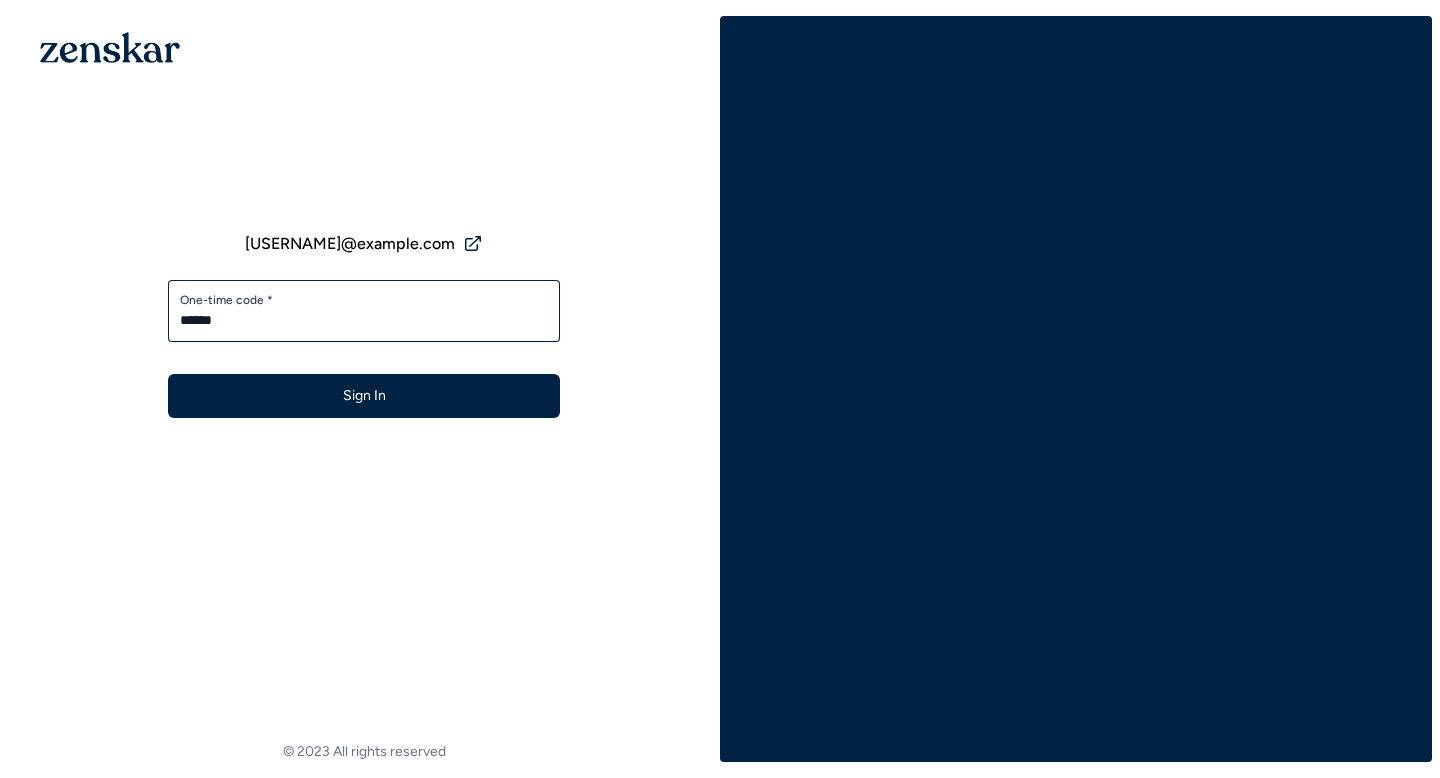 type on "******" 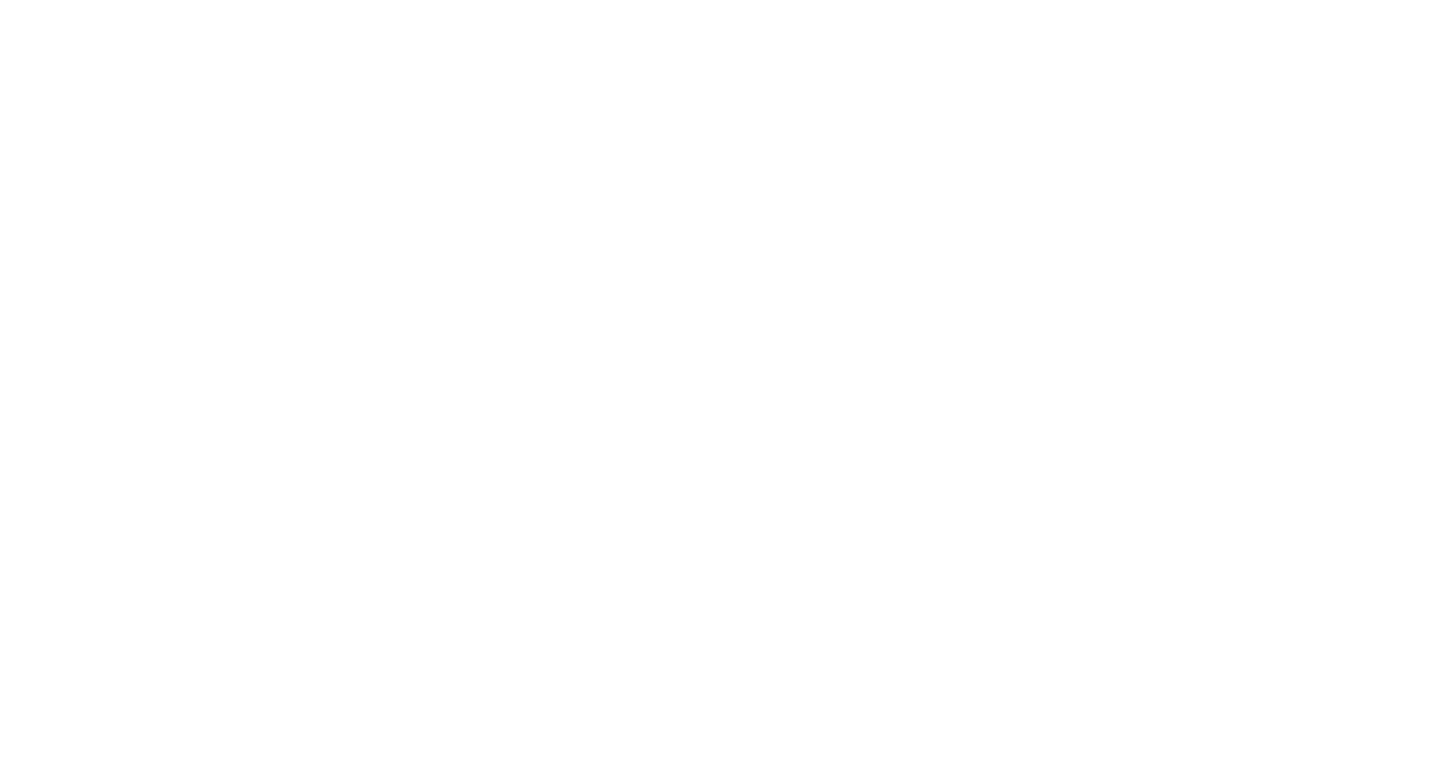 scroll, scrollTop: 0, scrollLeft: 0, axis: both 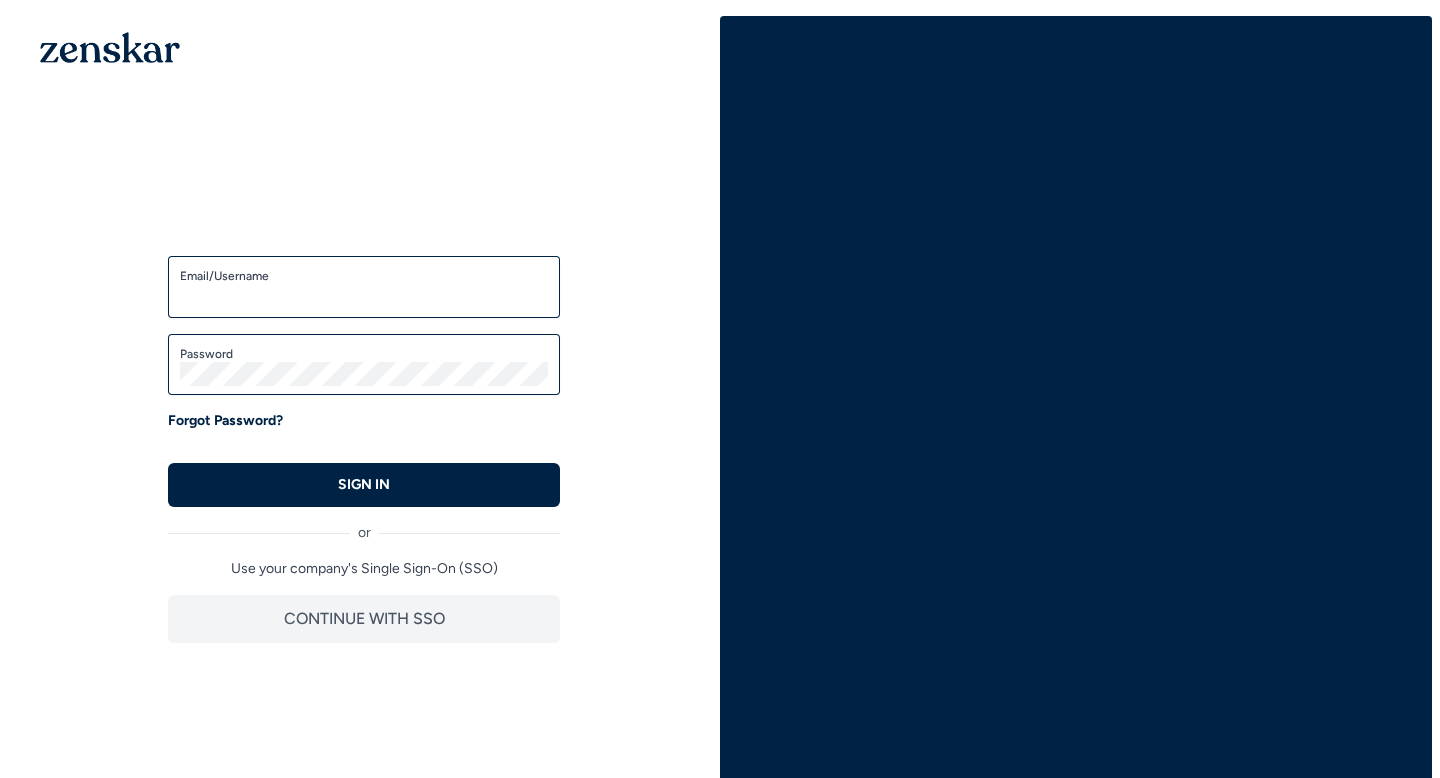 click on "Email/Username" at bounding box center [364, 276] 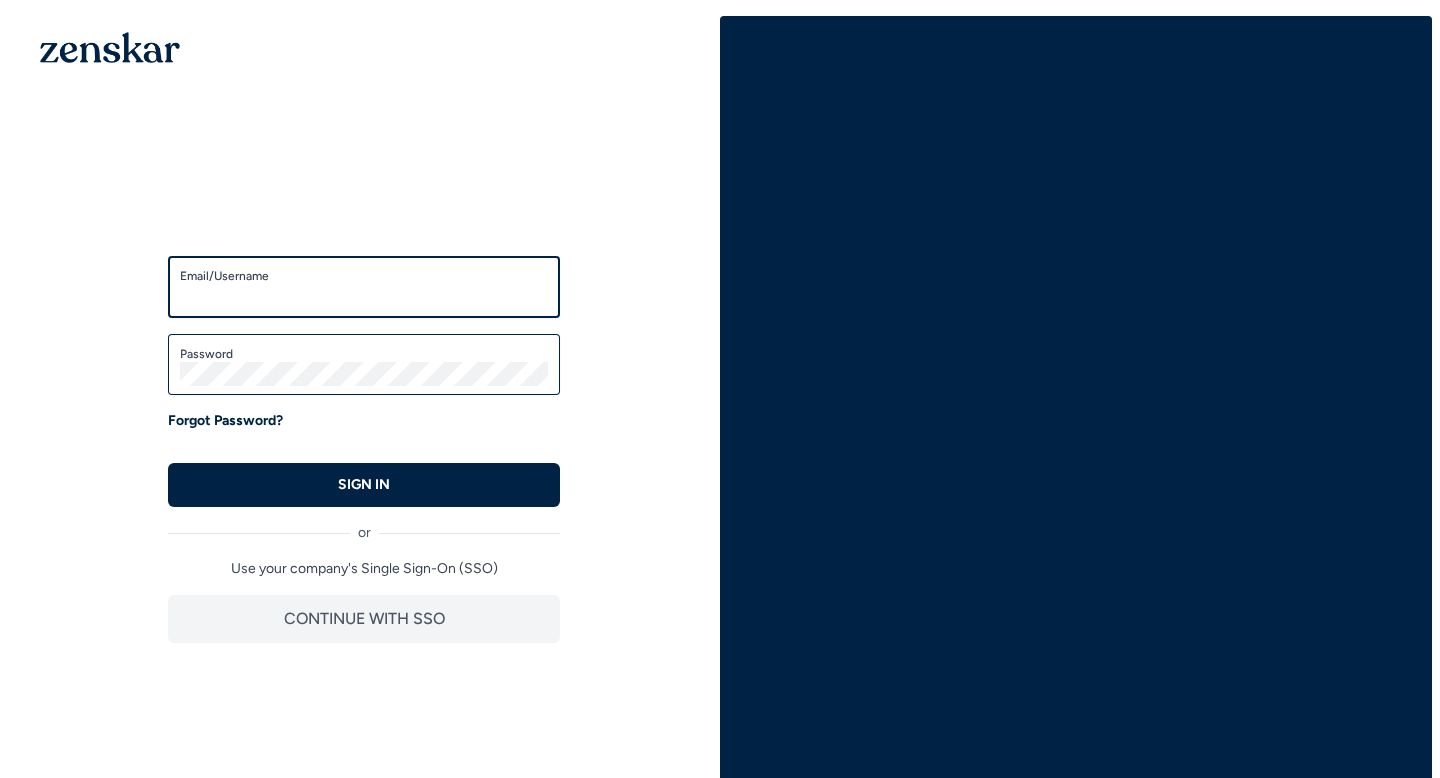 click on "Email/Username" at bounding box center [364, 296] 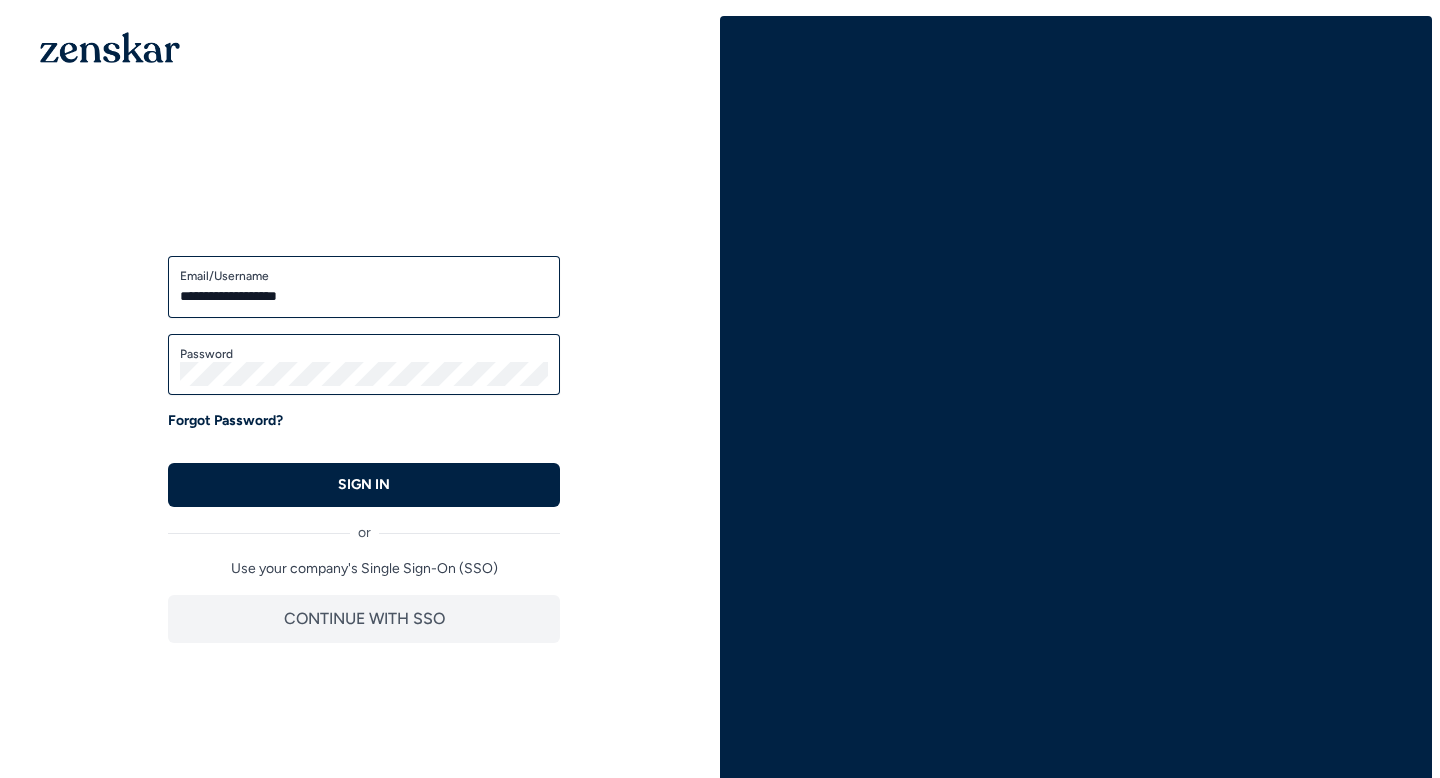 click on "Password" at bounding box center [364, 354] 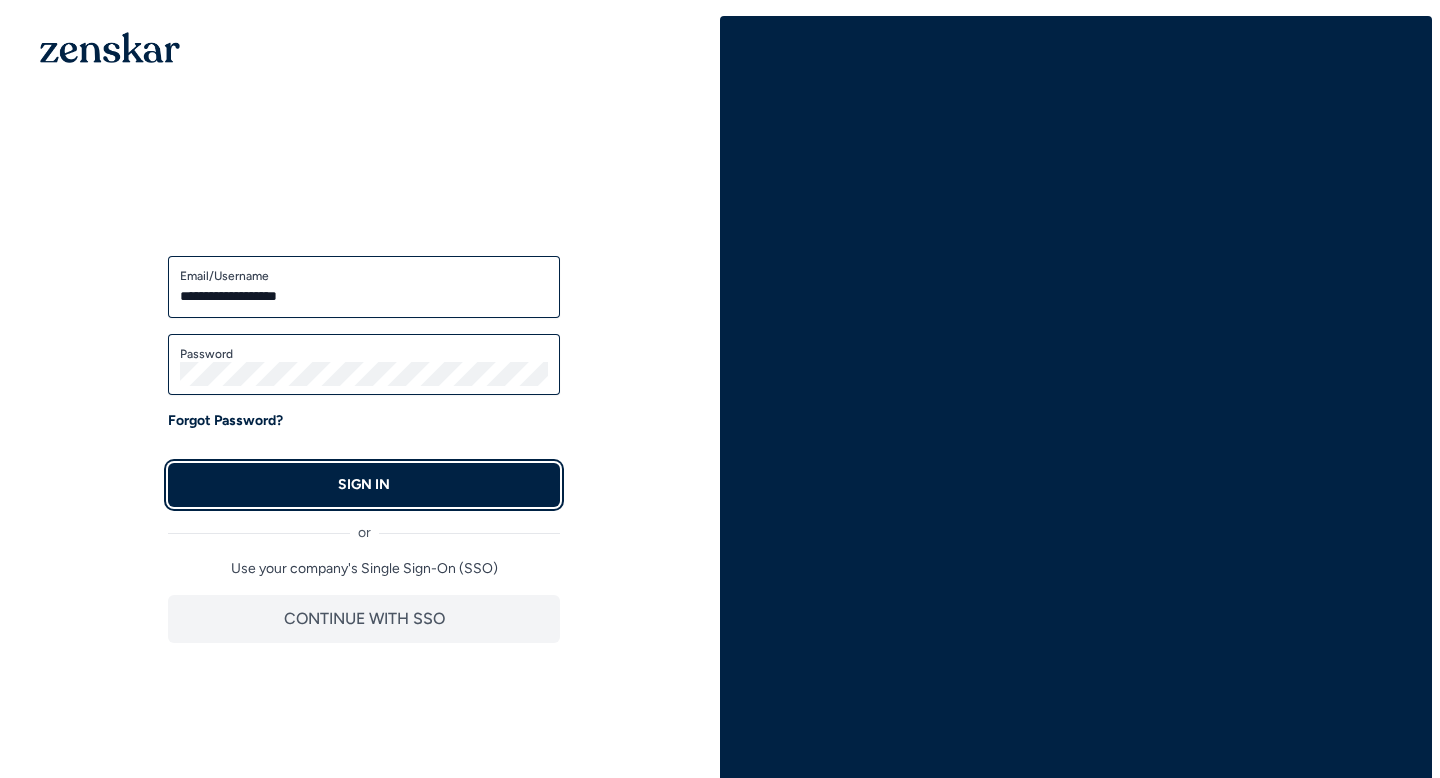 click on "SIGN IN" at bounding box center [364, 485] 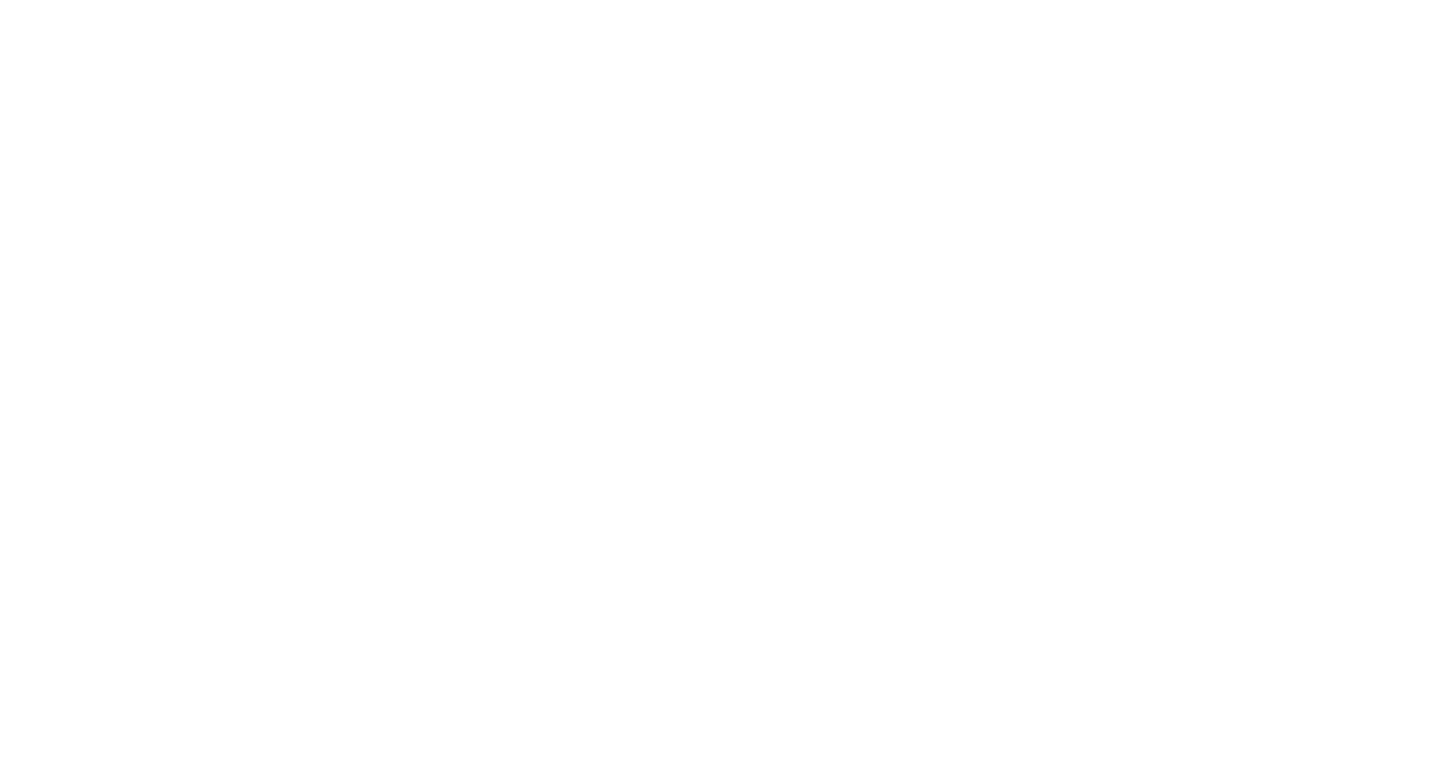 scroll, scrollTop: 0, scrollLeft: 0, axis: both 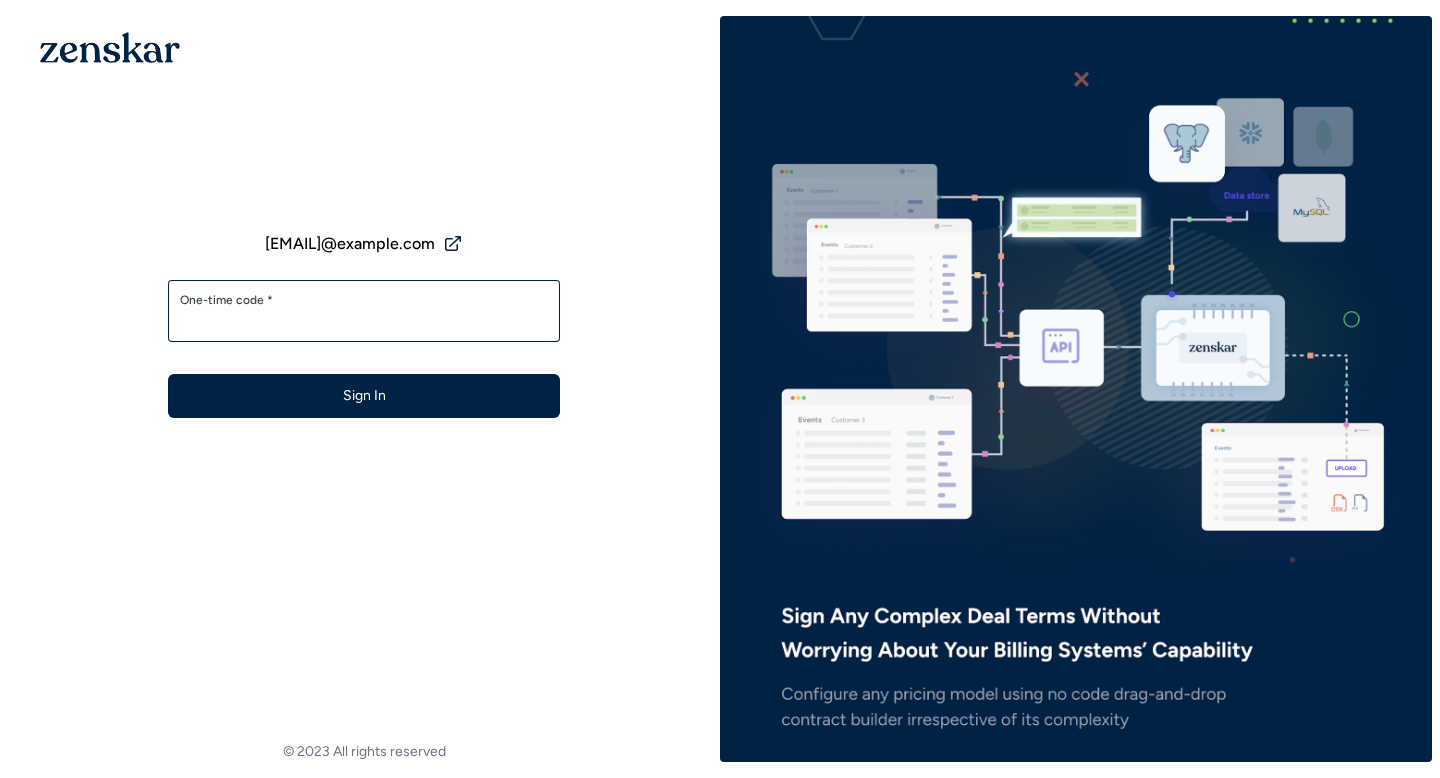 click on "One-time code *
Sign In" at bounding box center (364, 349) 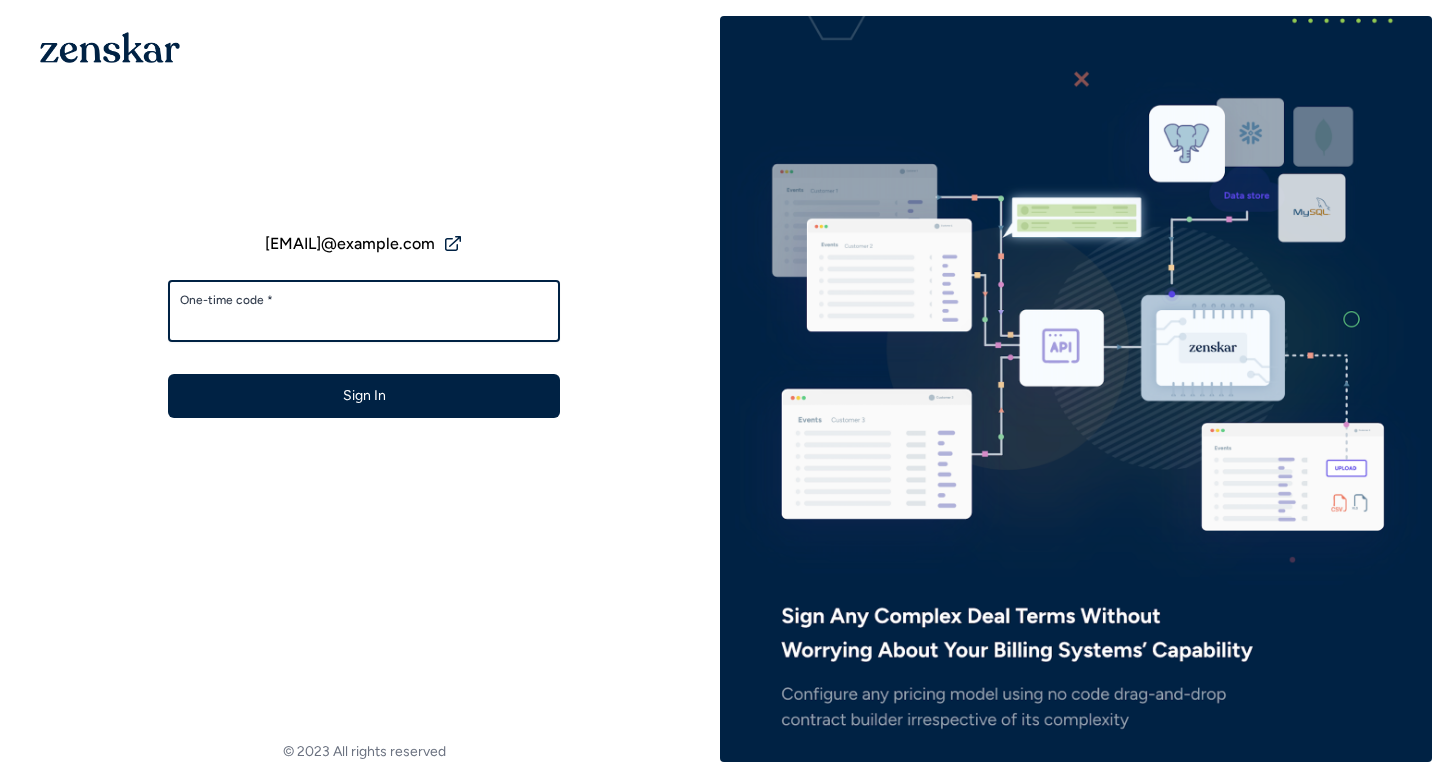 click on "One-time code *" at bounding box center [364, 320] 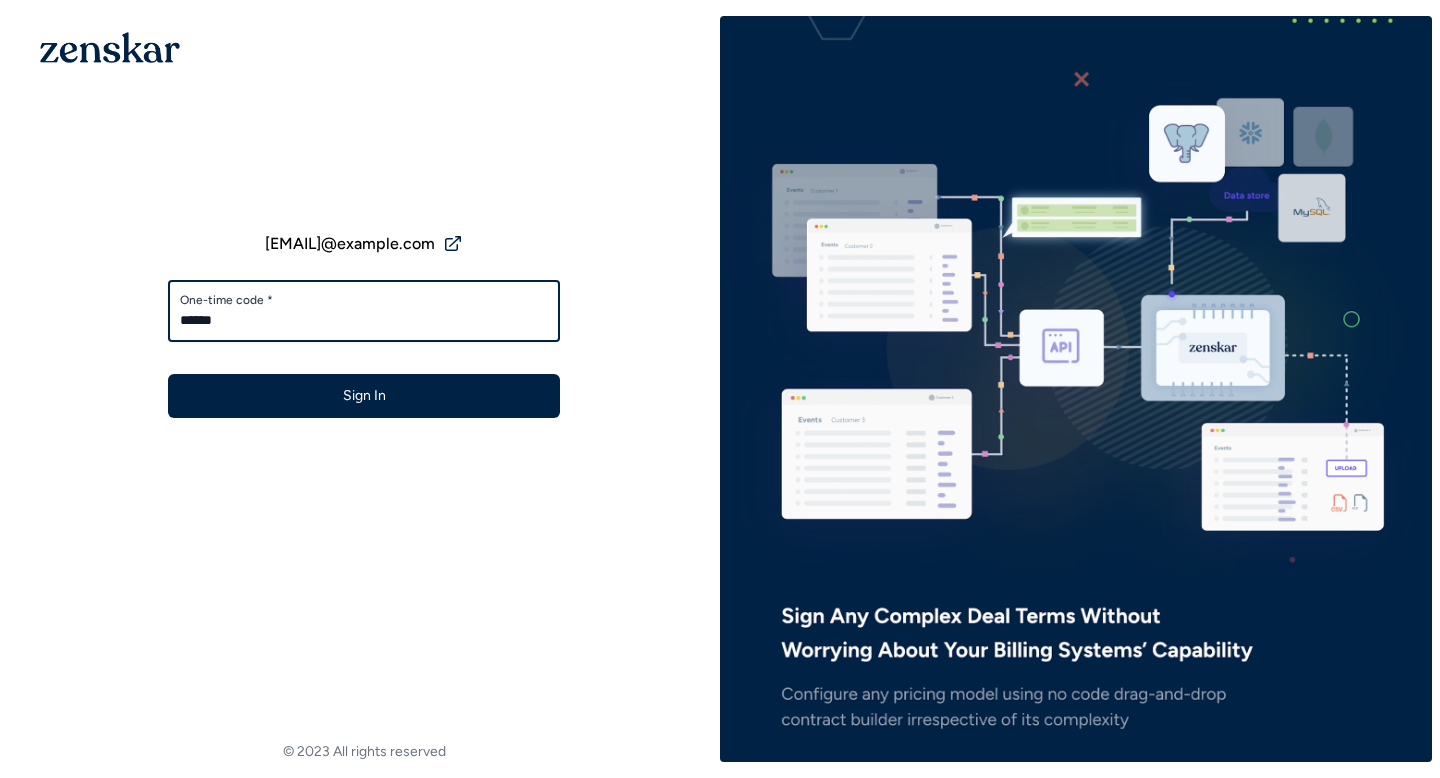 type on "******" 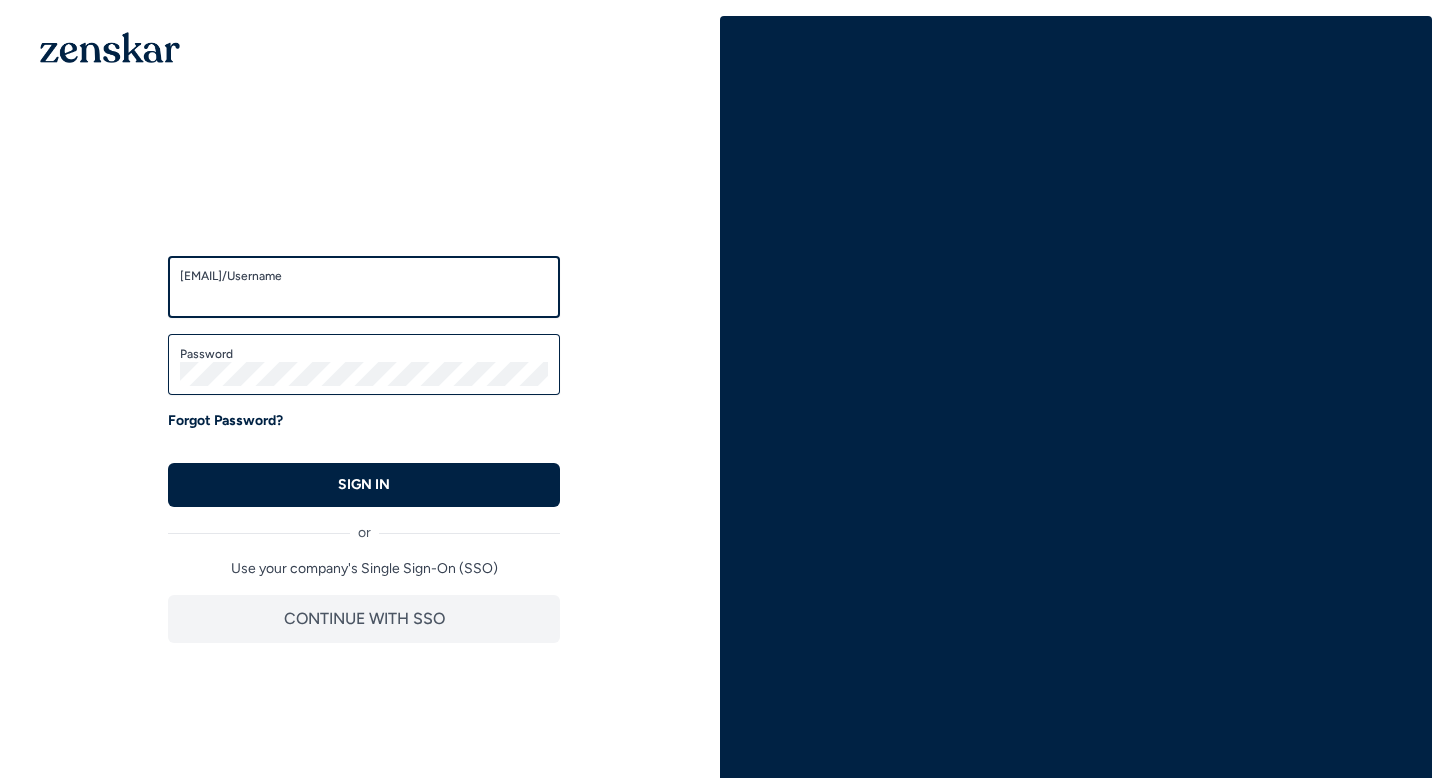 scroll, scrollTop: 0, scrollLeft: 0, axis: both 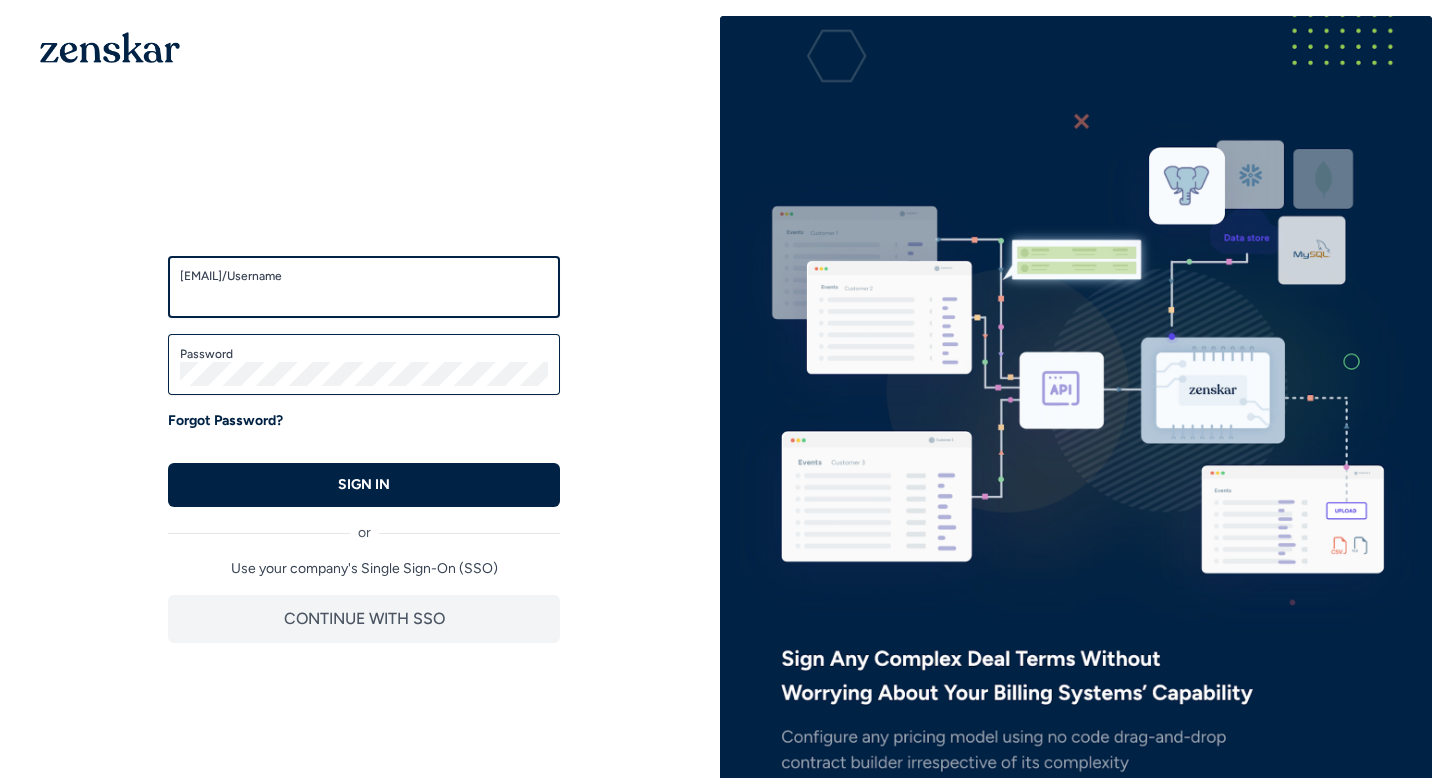 click on "Email/Username" at bounding box center [364, 296] 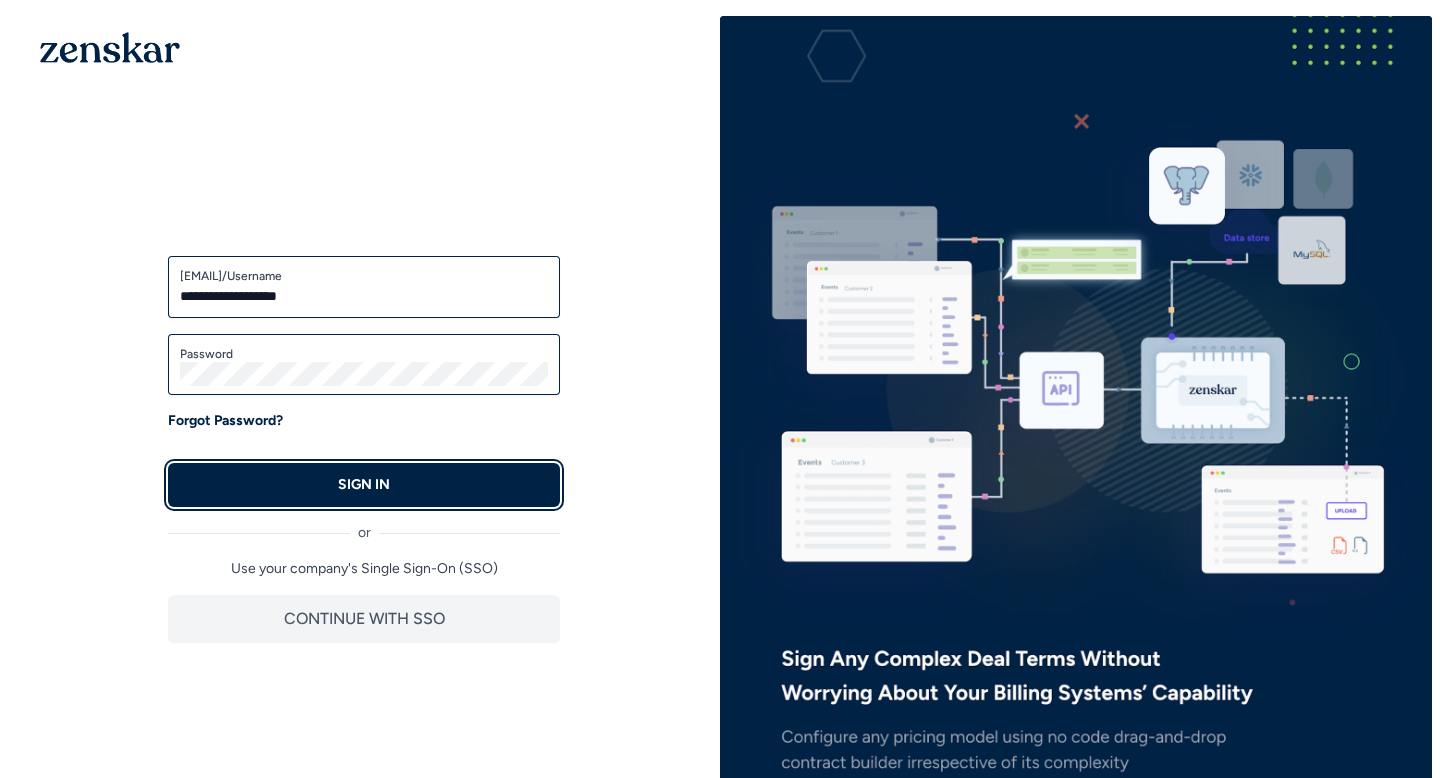 click on "SIGN IN" at bounding box center (364, 485) 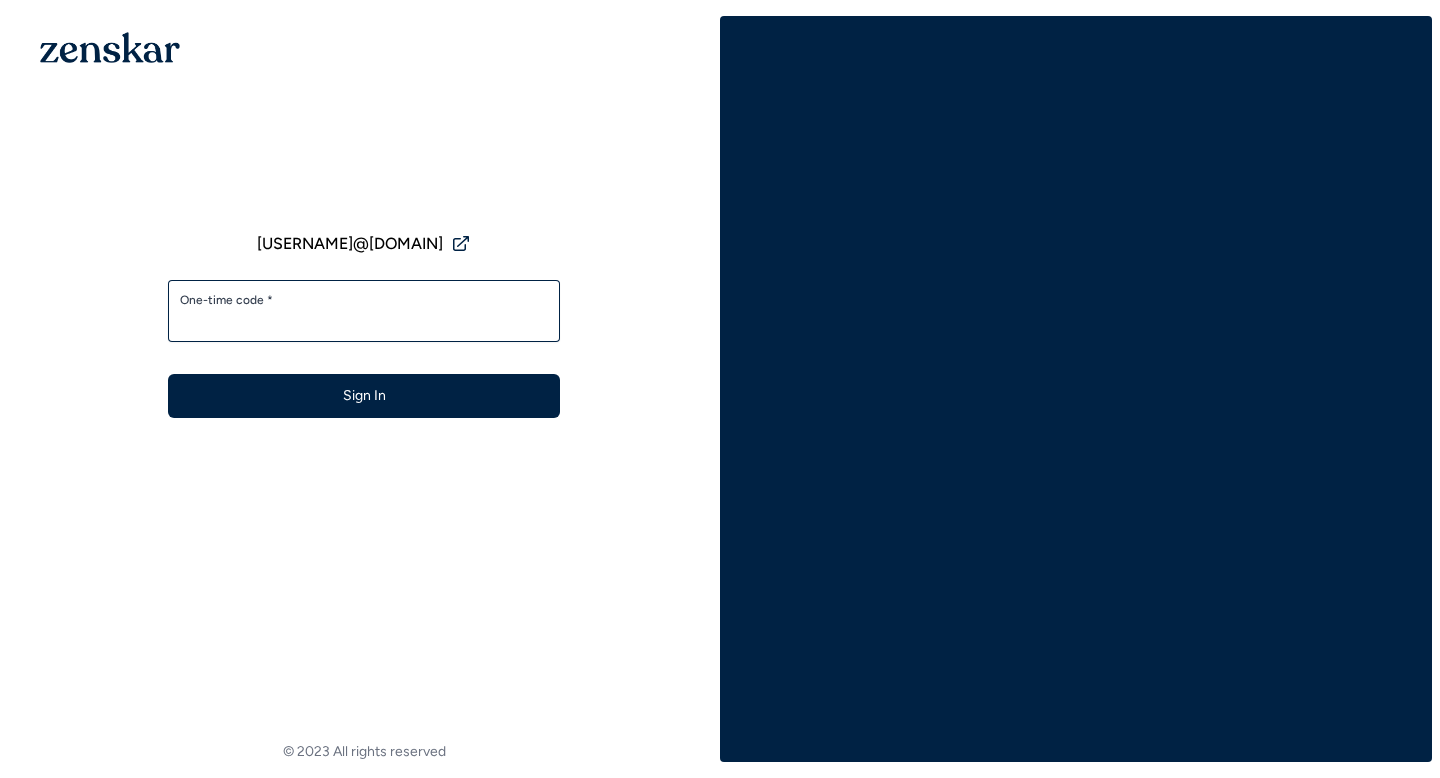 scroll, scrollTop: 0, scrollLeft: 0, axis: both 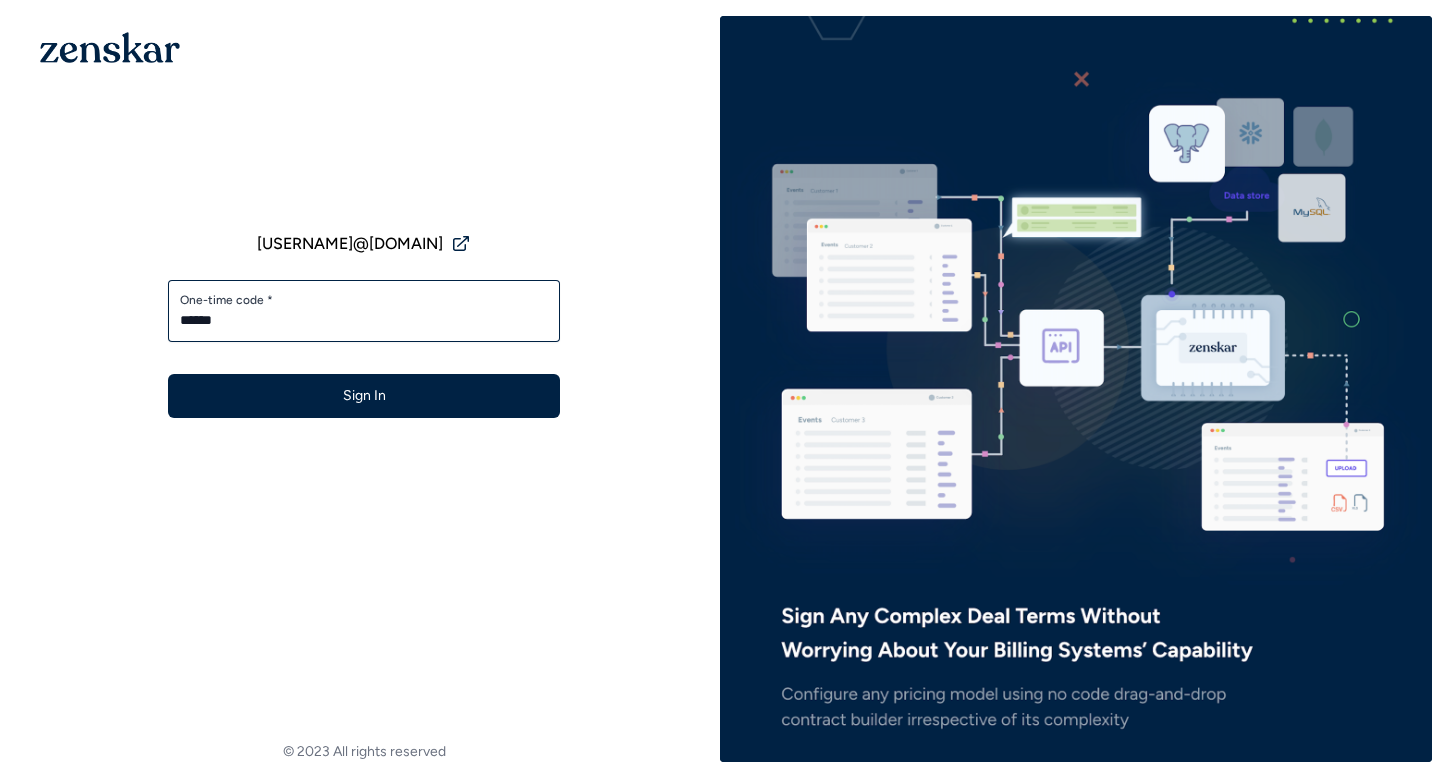 type on "******" 